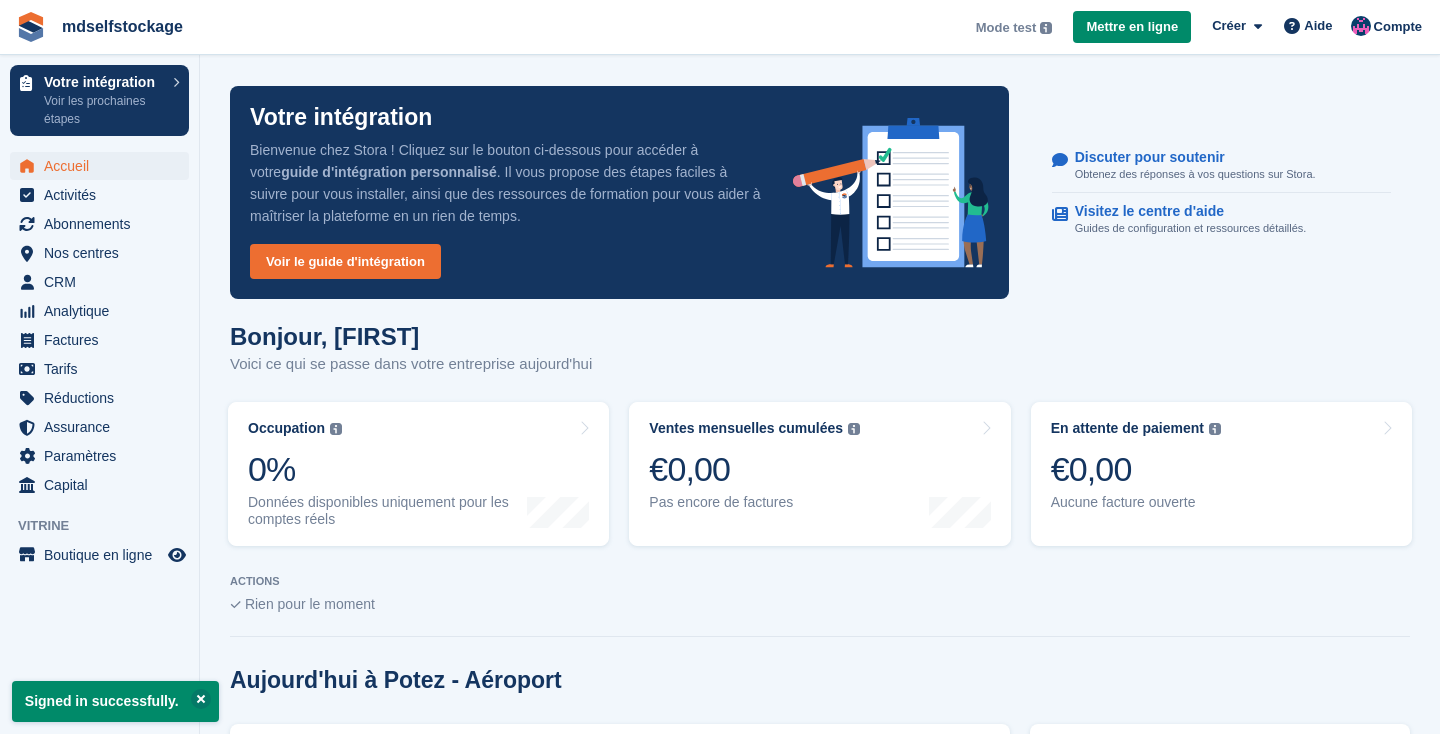 scroll, scrollTop: 0, scrollLeft: 0, axis: both 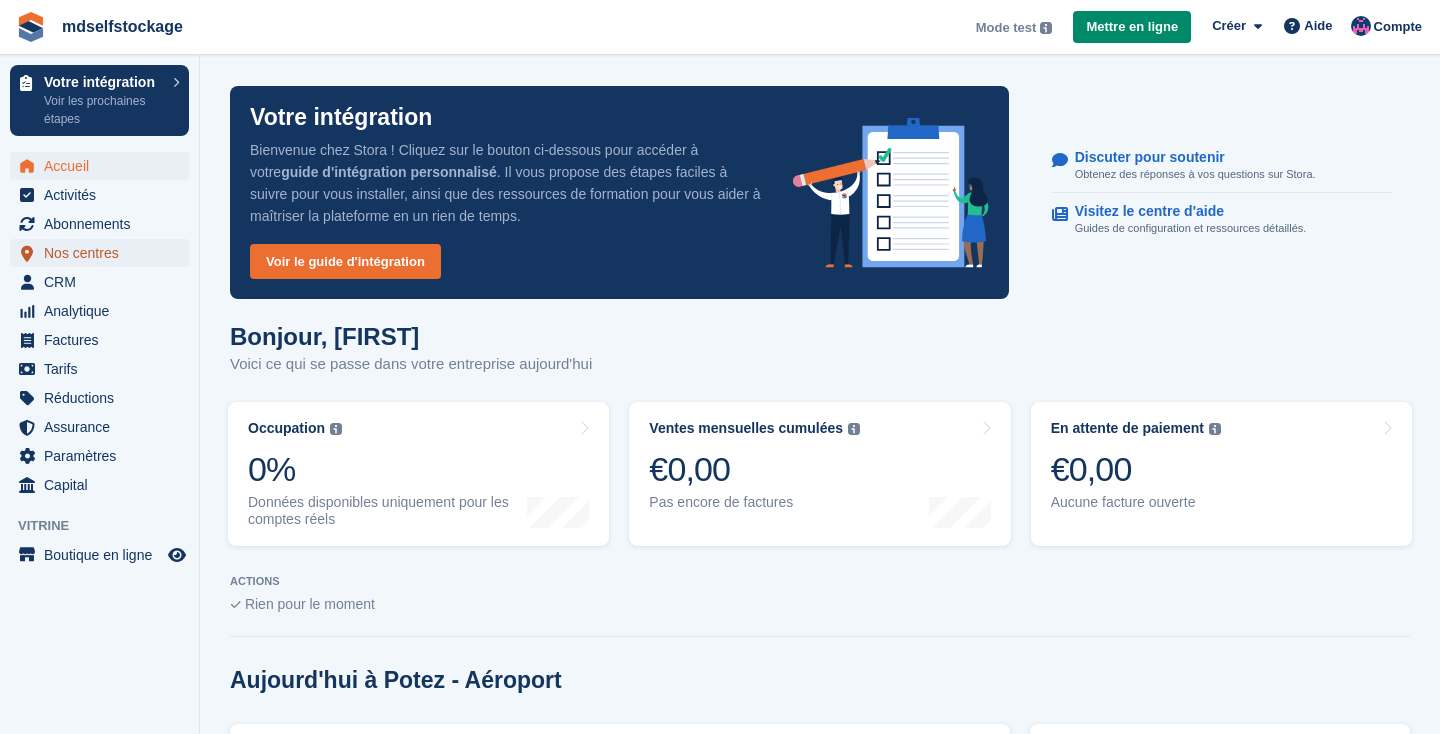 click on "Nos centres" at bounding box center [104, 253] 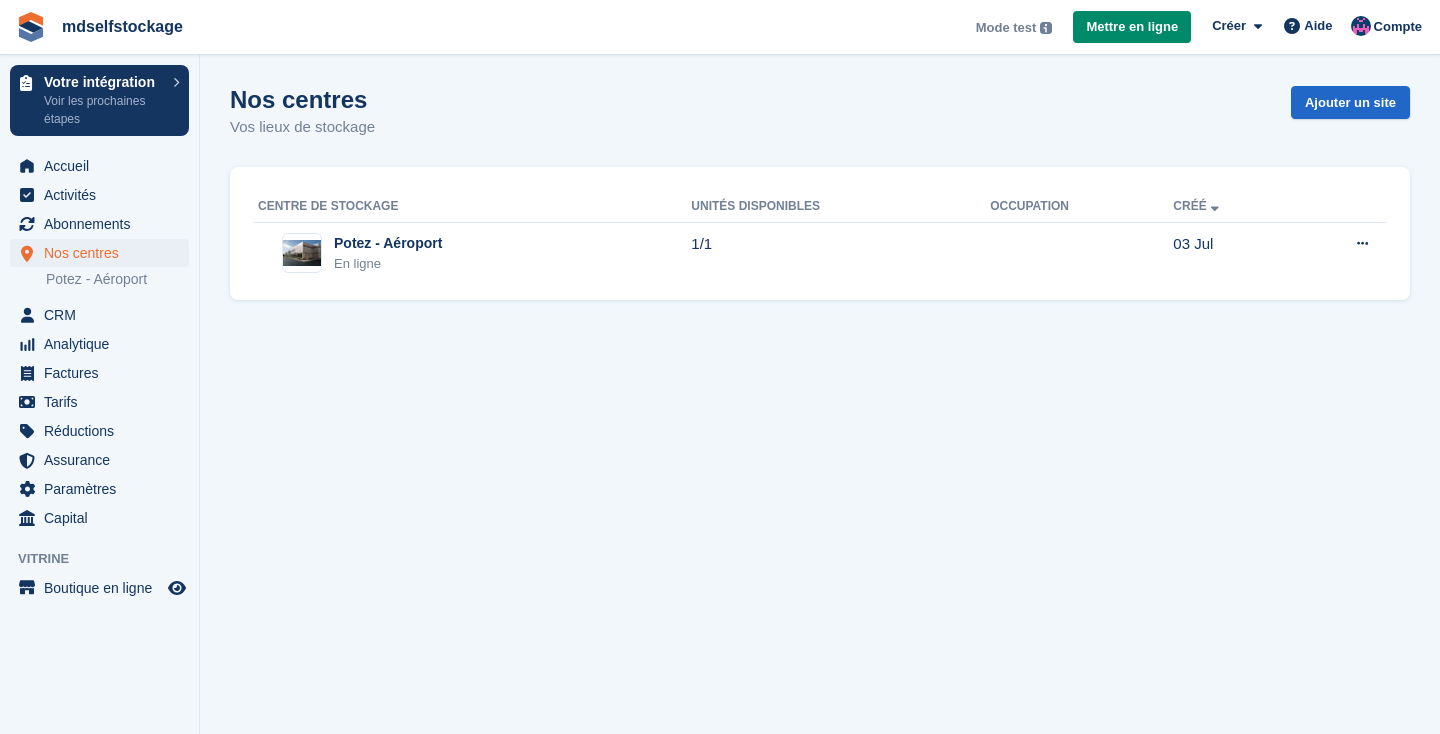 scroll, scrollTop: 0, scrollLeft: 0, axis: both 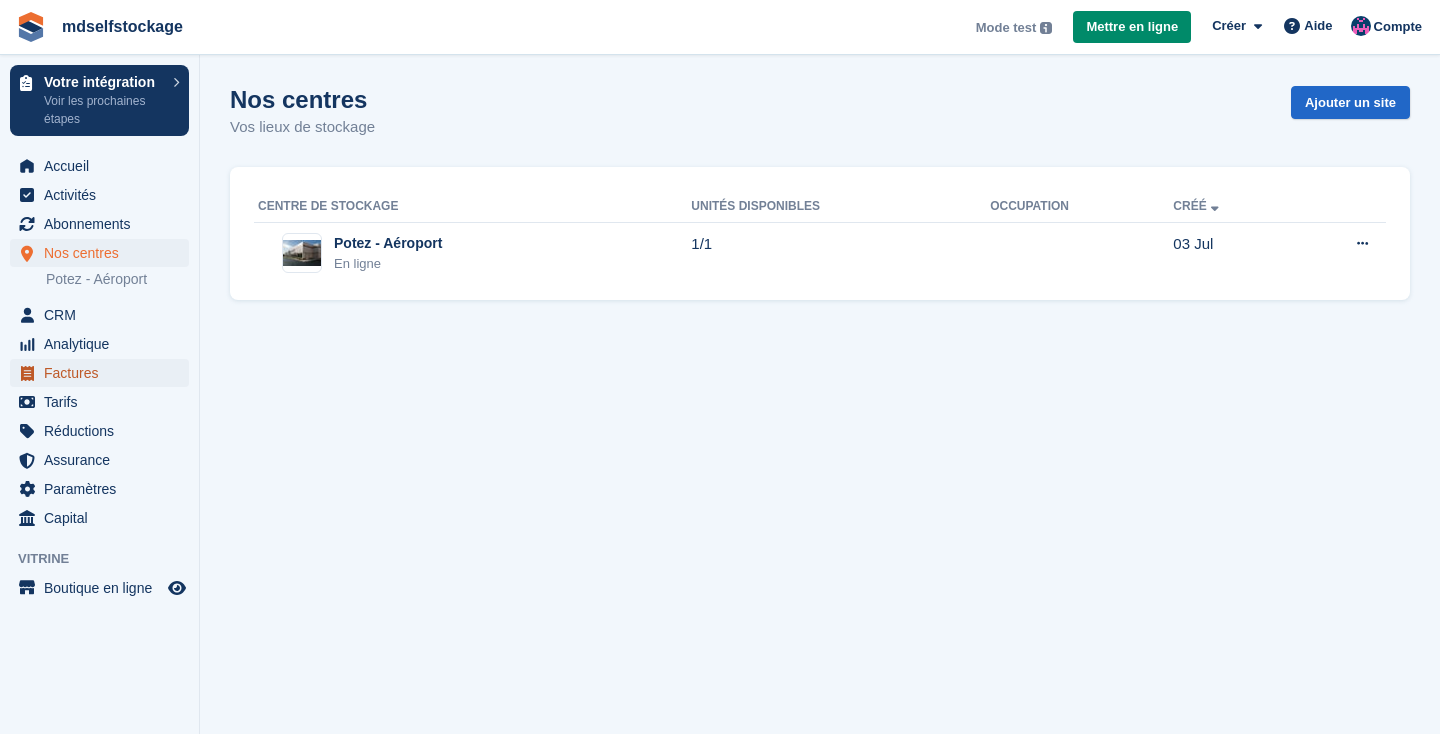 click on "Factures" at bounding box center [104, 373] 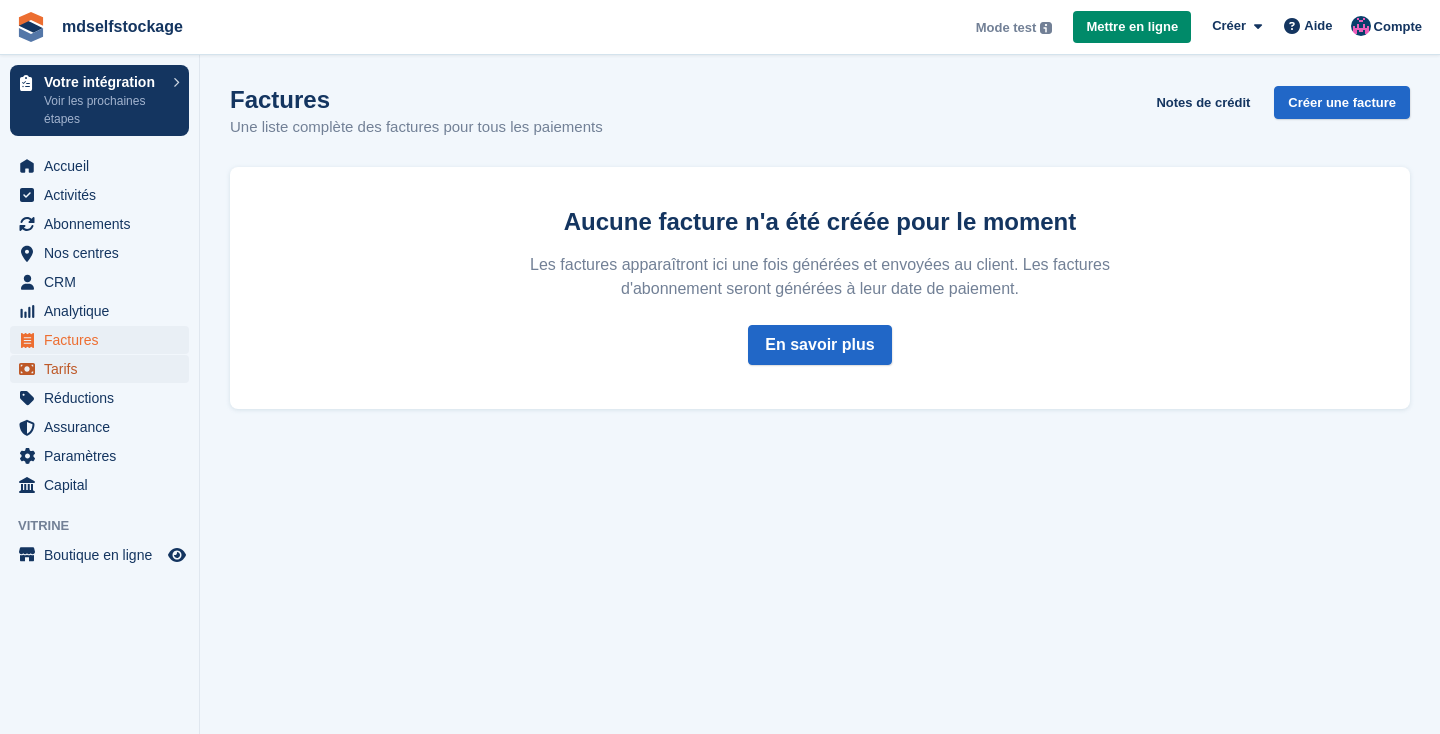 click on "Tarifs" at bounding box center (104, 369) 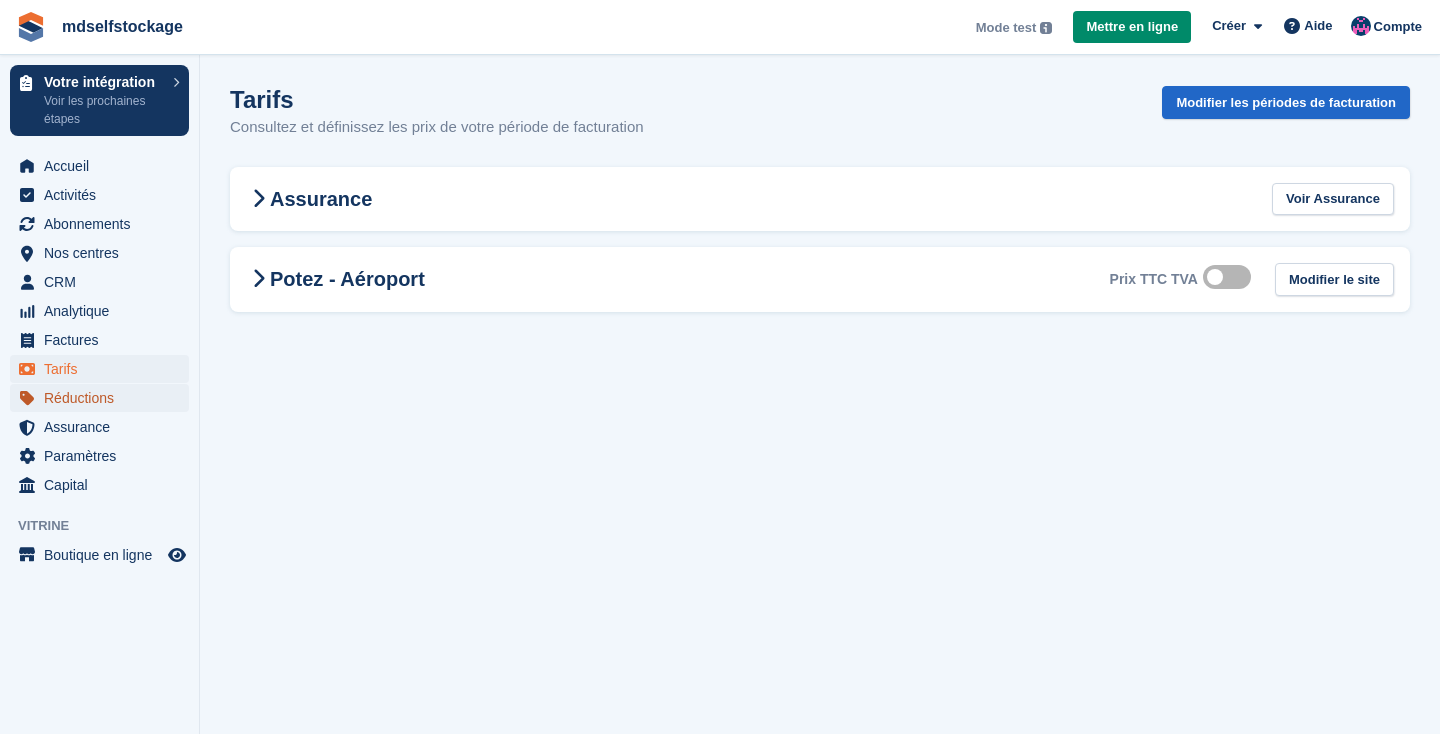 click on "Réductions" at bounding box center (104, 398) 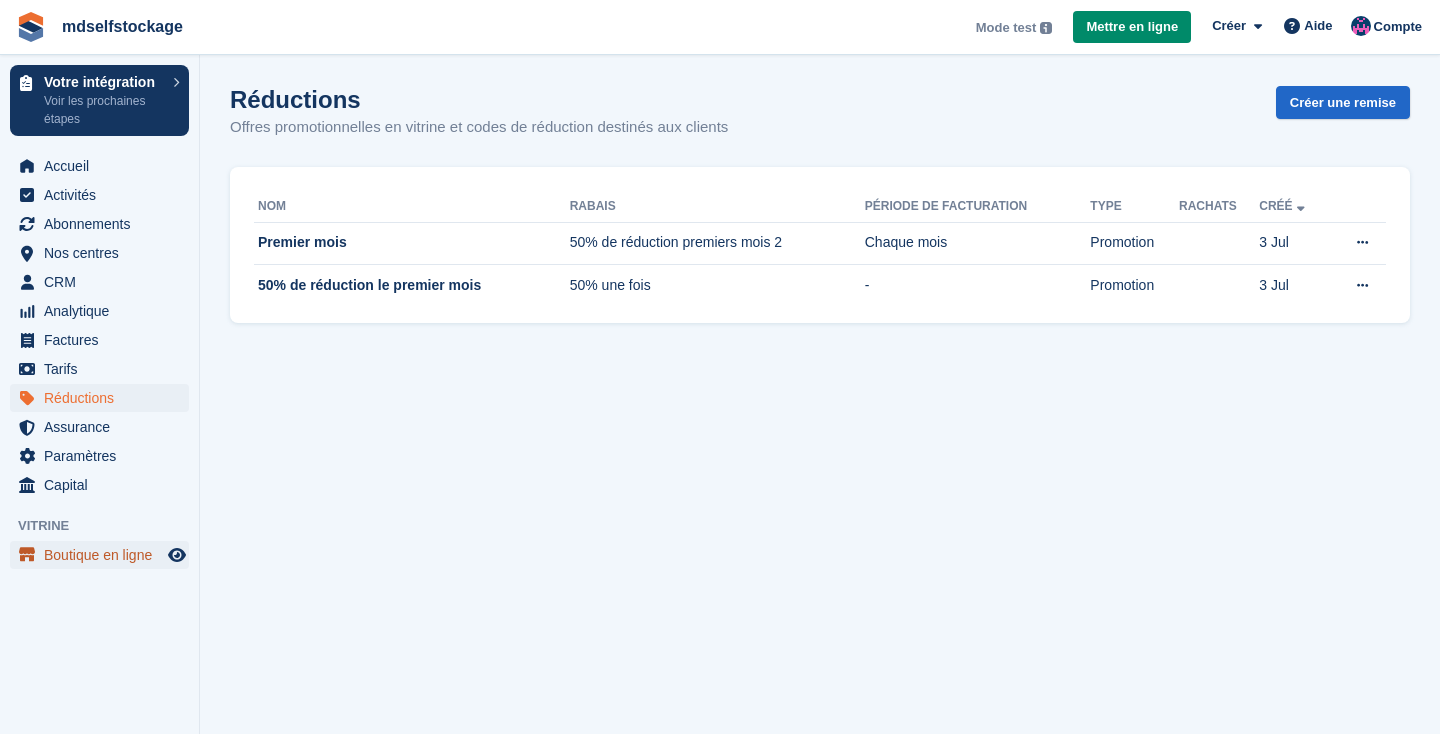 click on "Boutique en ligne" at bounding box center [104, 555] 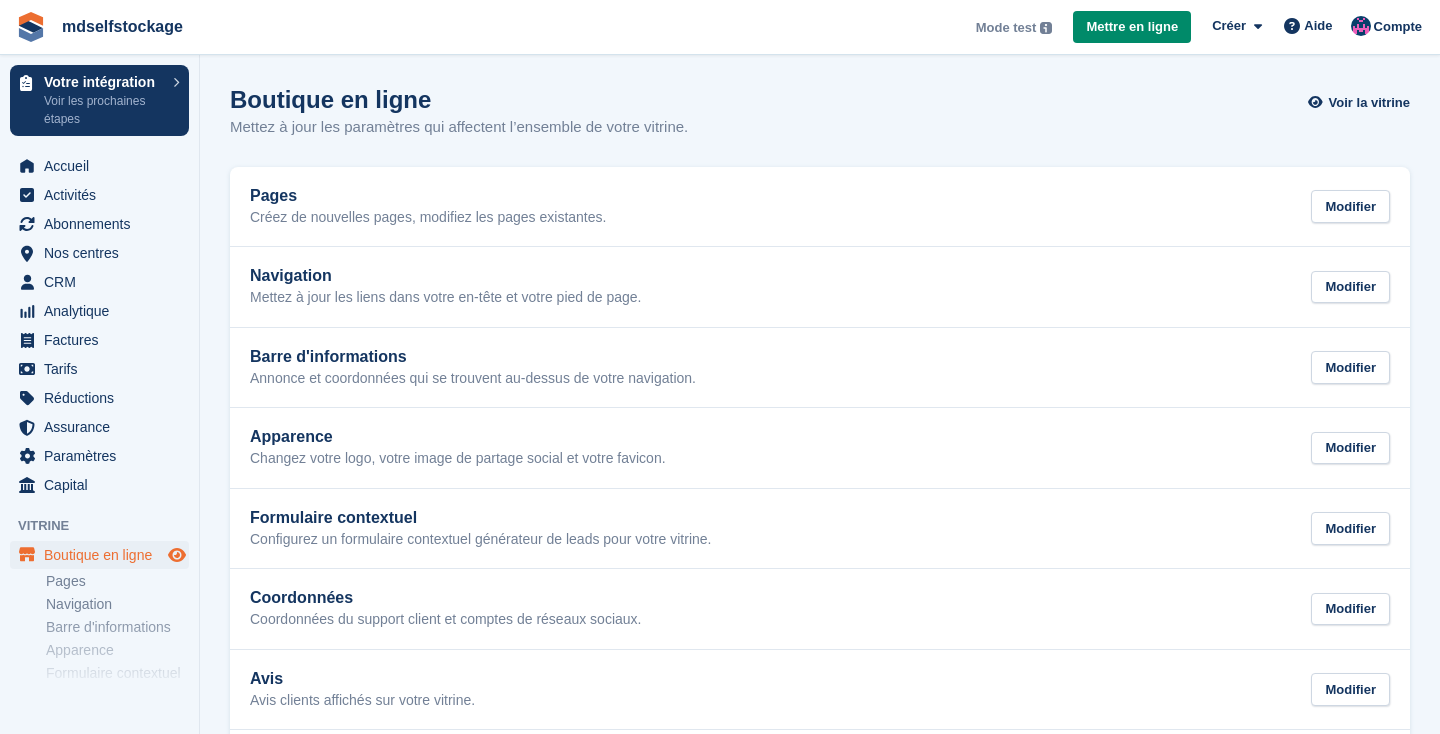 click at bounding box center (177, 555) 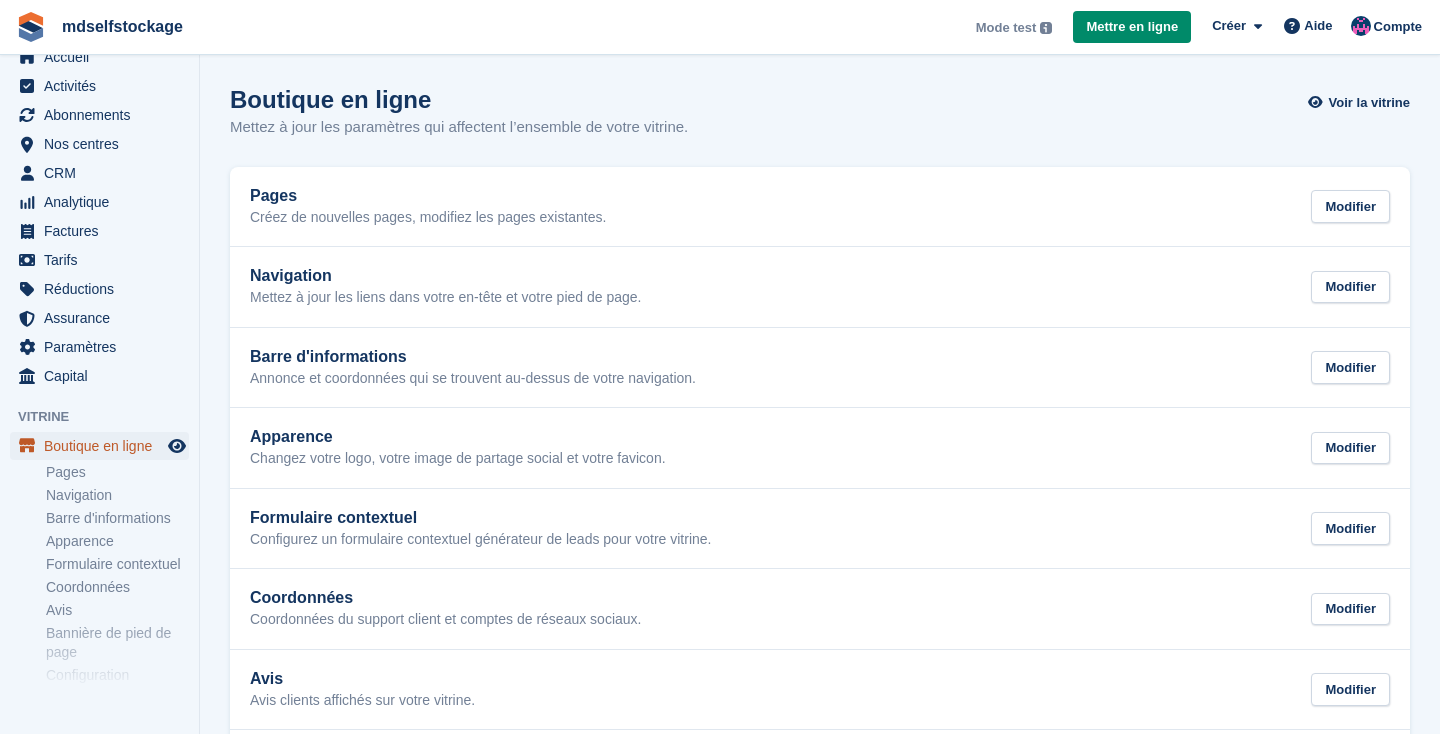 click on "Boutique en ligne" at bounding box center [104, 446] 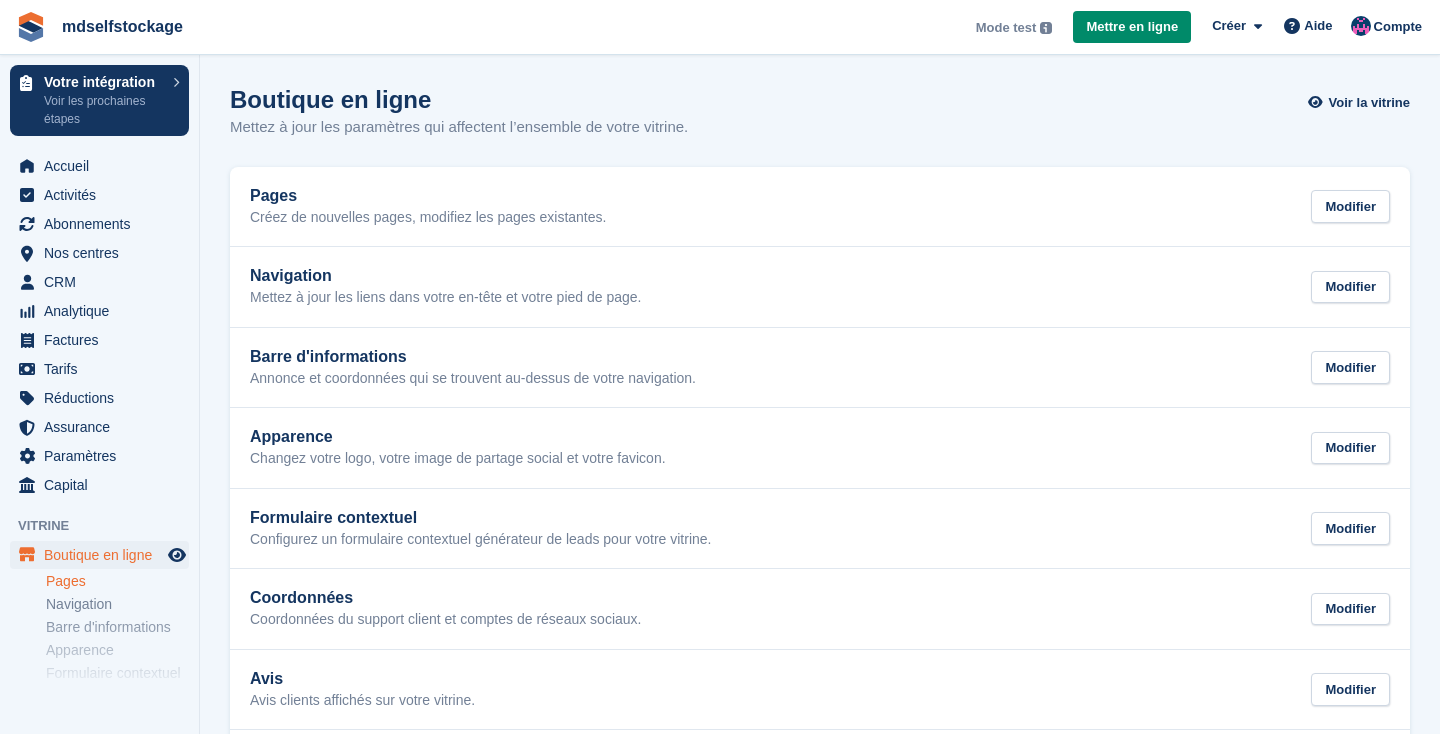 click on "Pages" at bounding box center (117, 581) 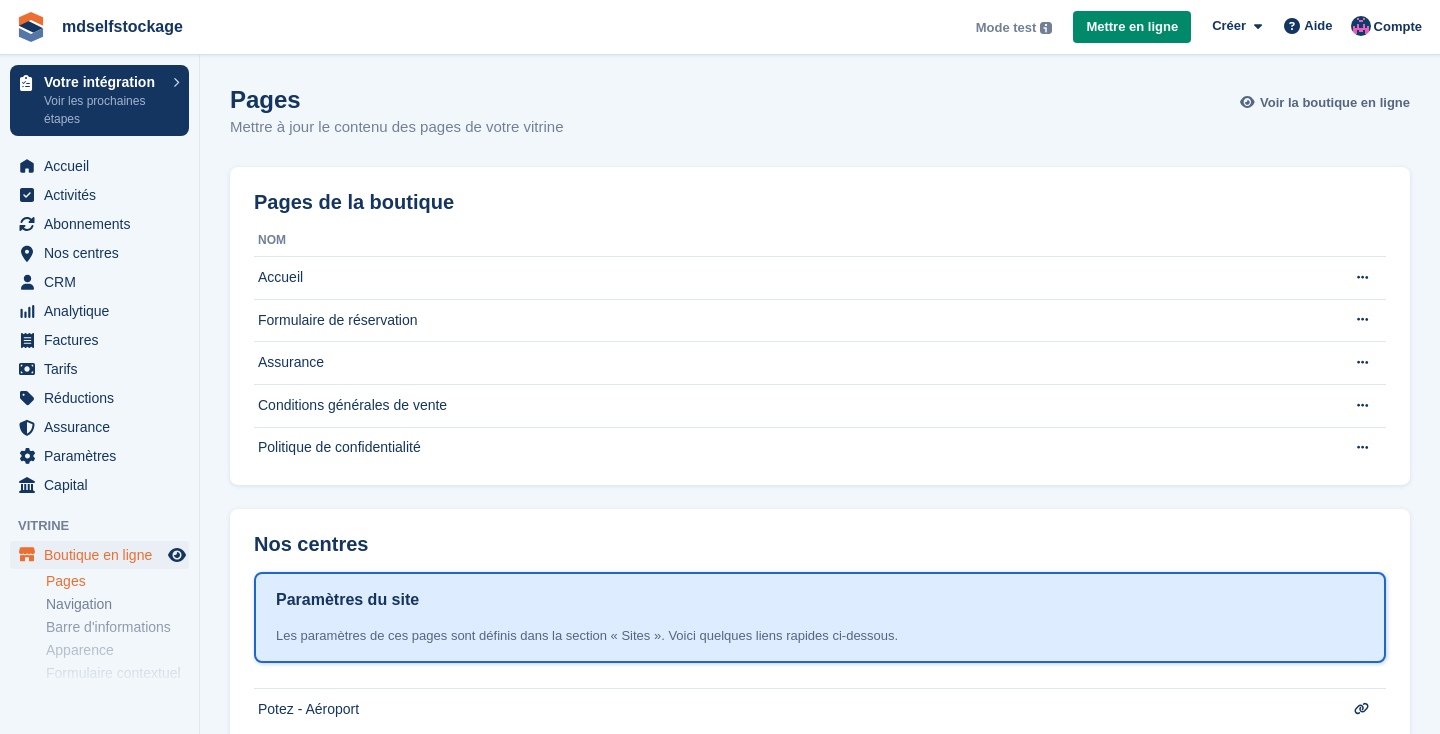 click on "Voir la boutique en ligne" at bounding box center [1327, 102] 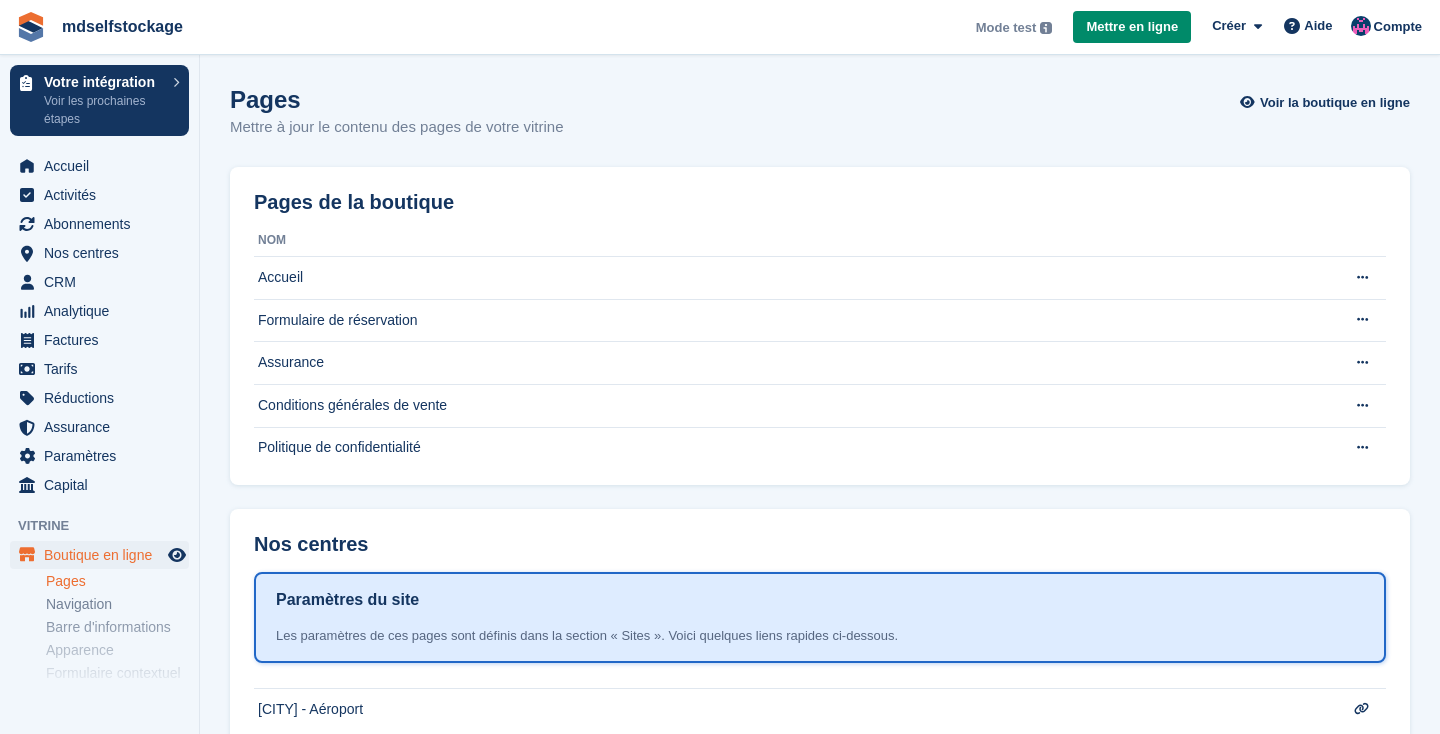 scroll, scrollTop: 115, scrollLeft: 0, axis: vertical 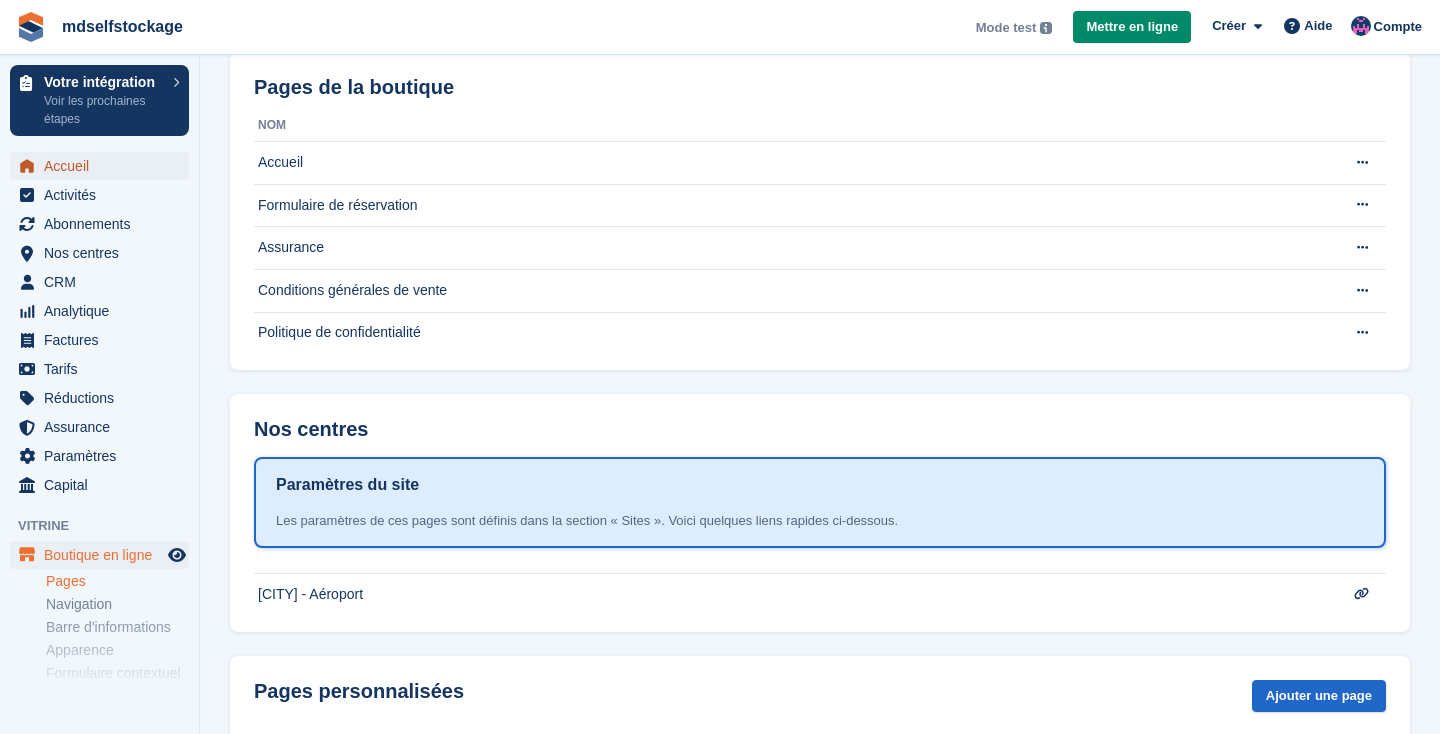 click on "Accueil" at bounding box center [99, 166] 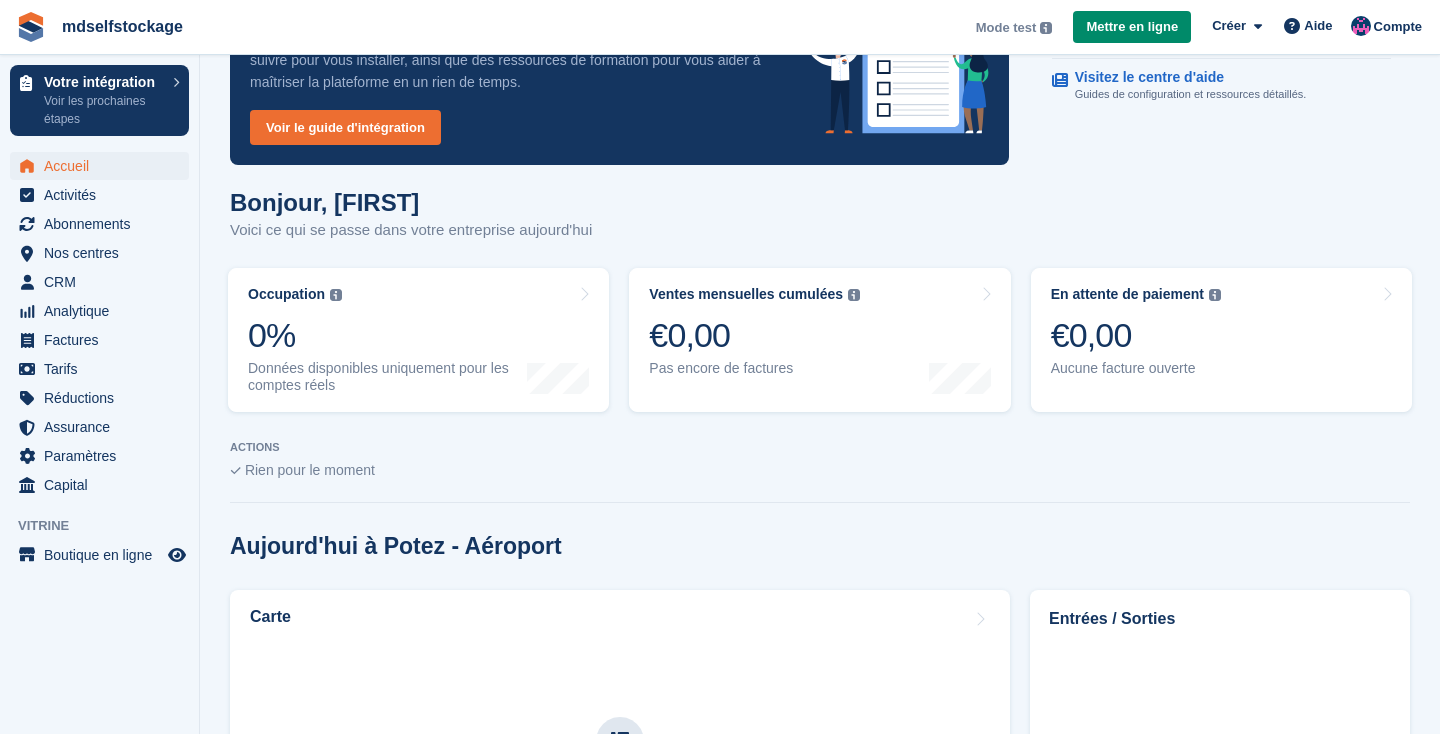scroll, scrollTop: 133, scrollLeft: 0, axis: vertical 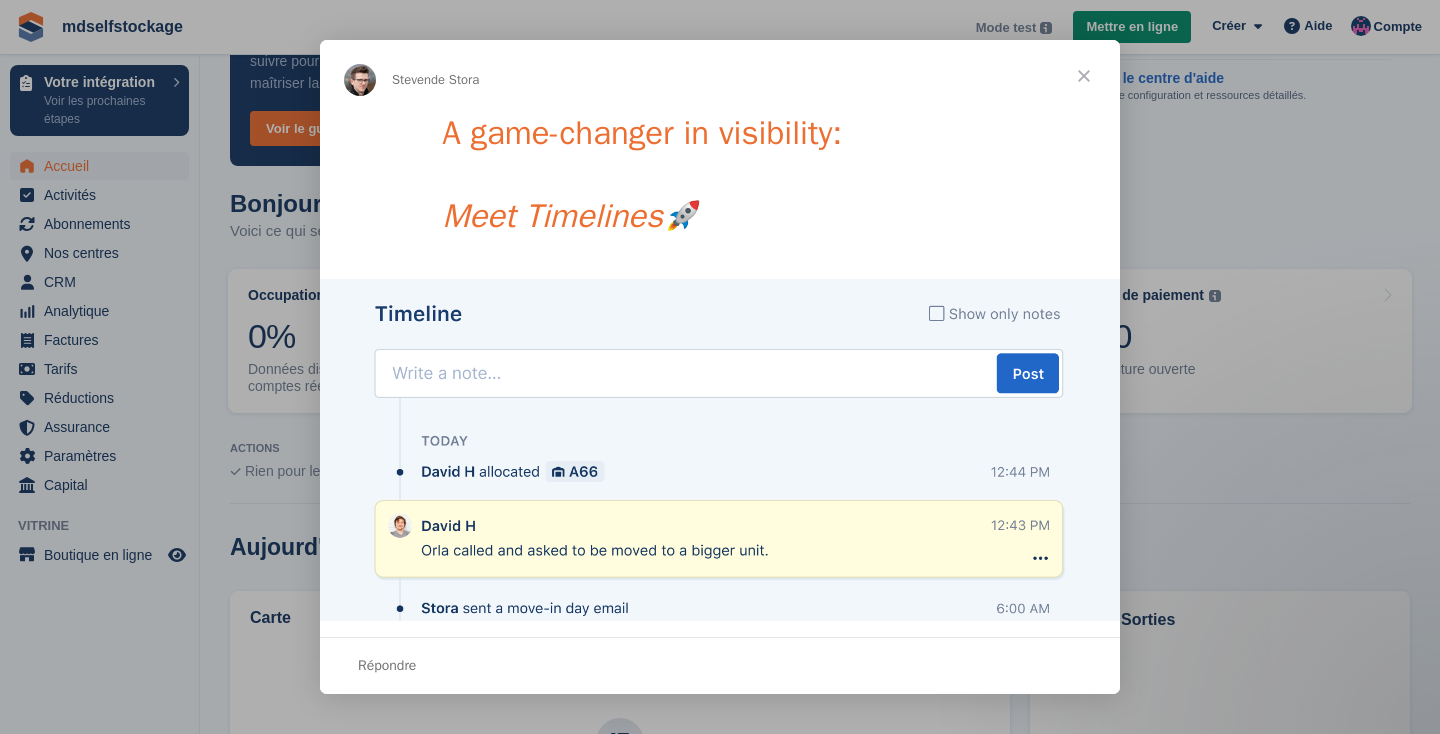 click at bounding box center [1084, 76] 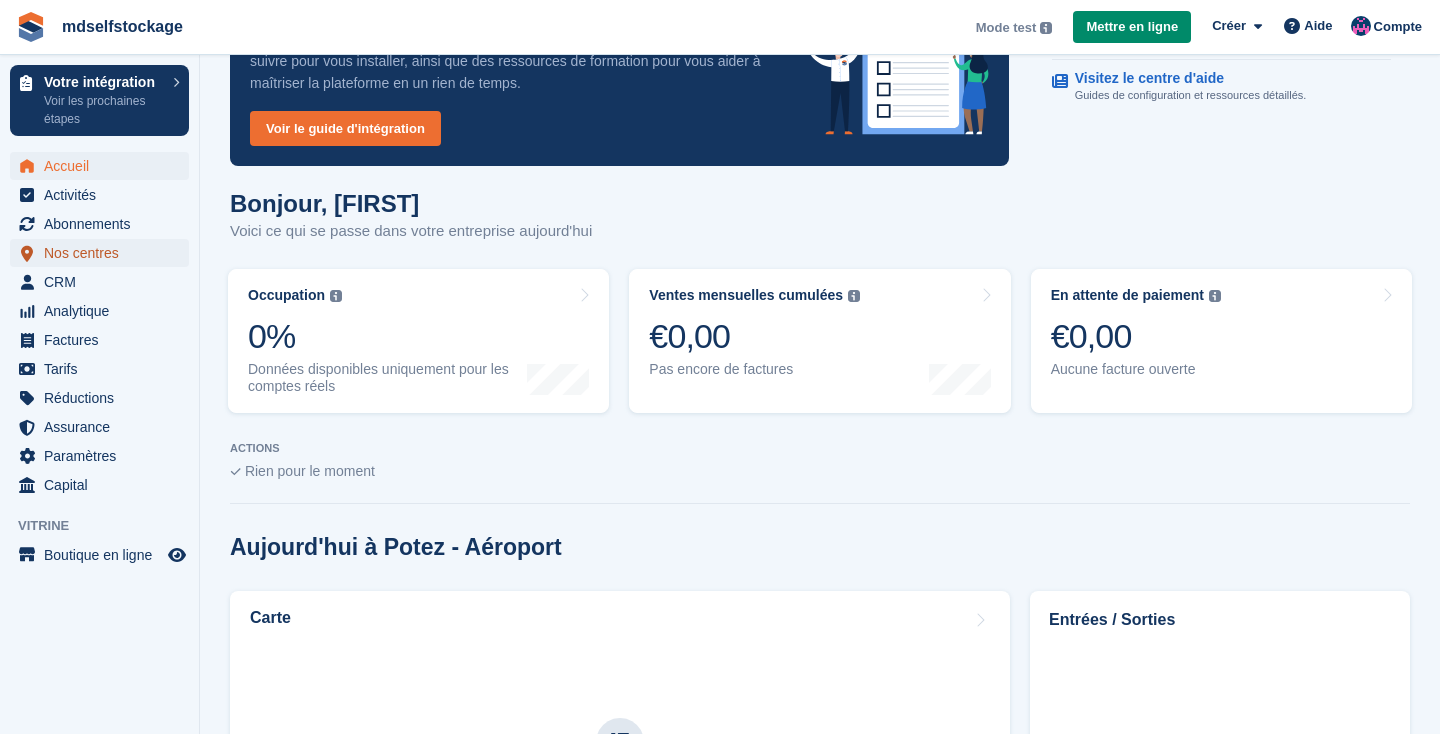 click on "Nos centres" at bounding box center (104, 253) 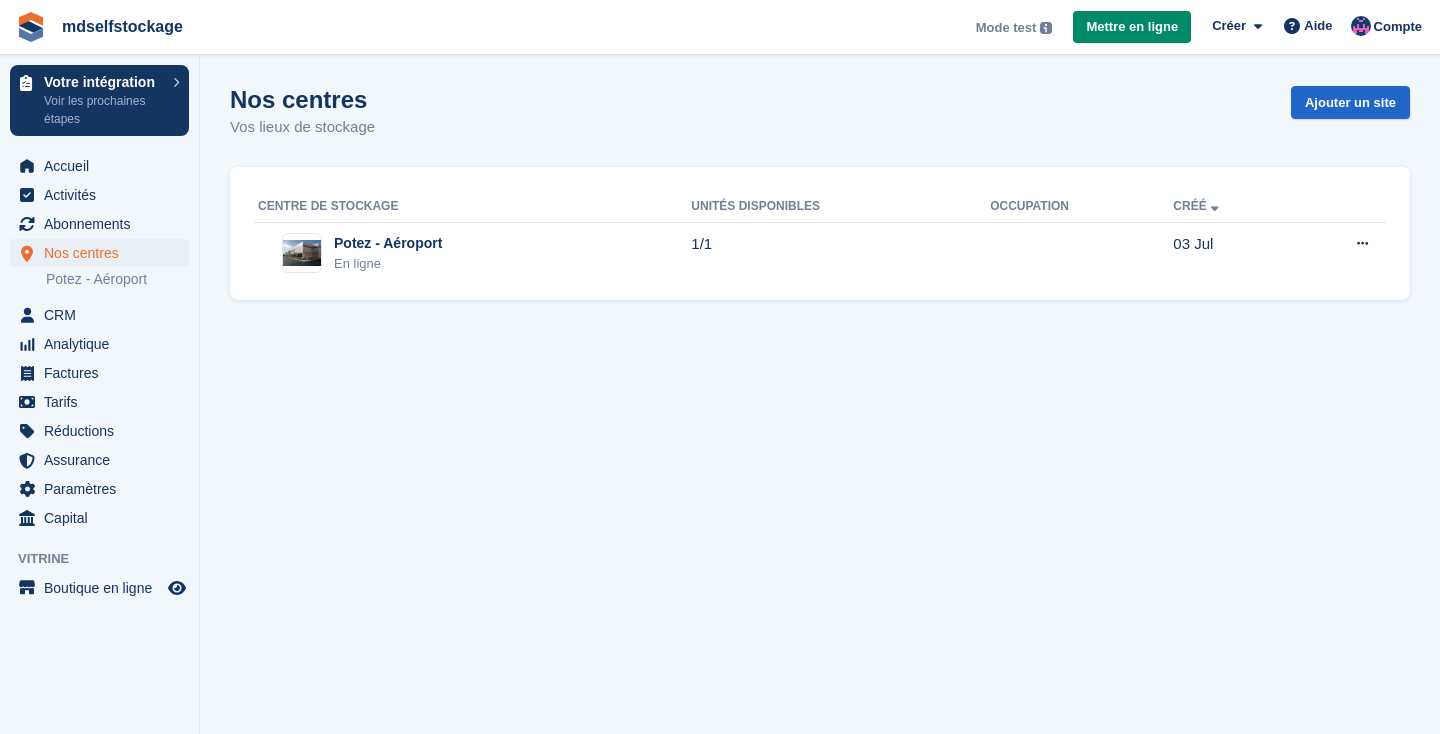 scroll, scrollTop: 0, scrollLeft: 0, axis: both 